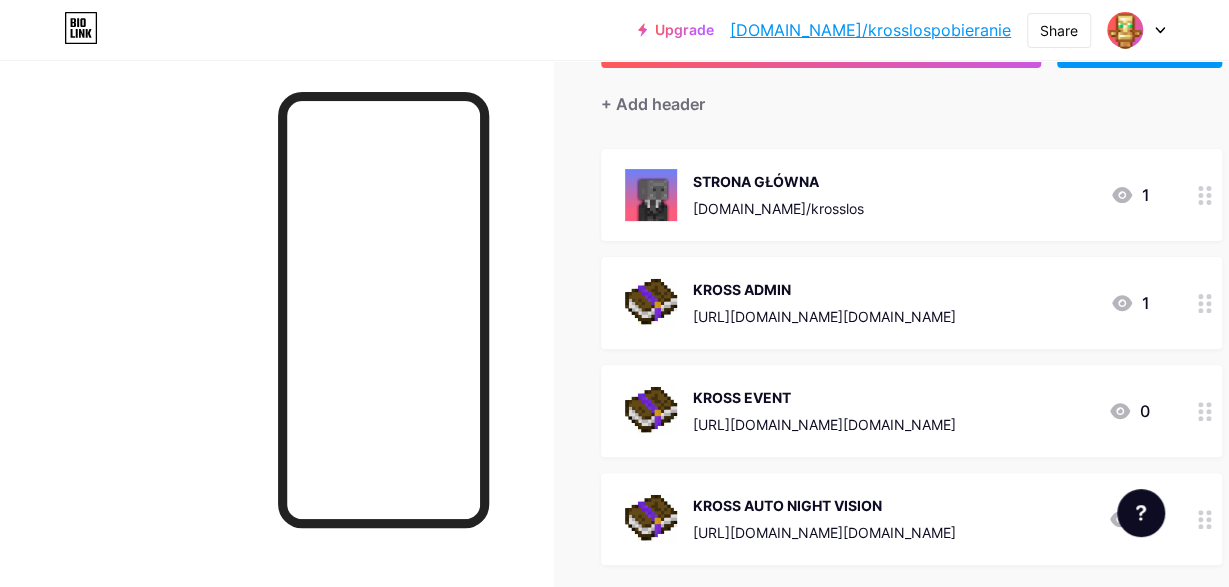 scroll, scrollTop: 0, scrollLeft: 0, axis: both 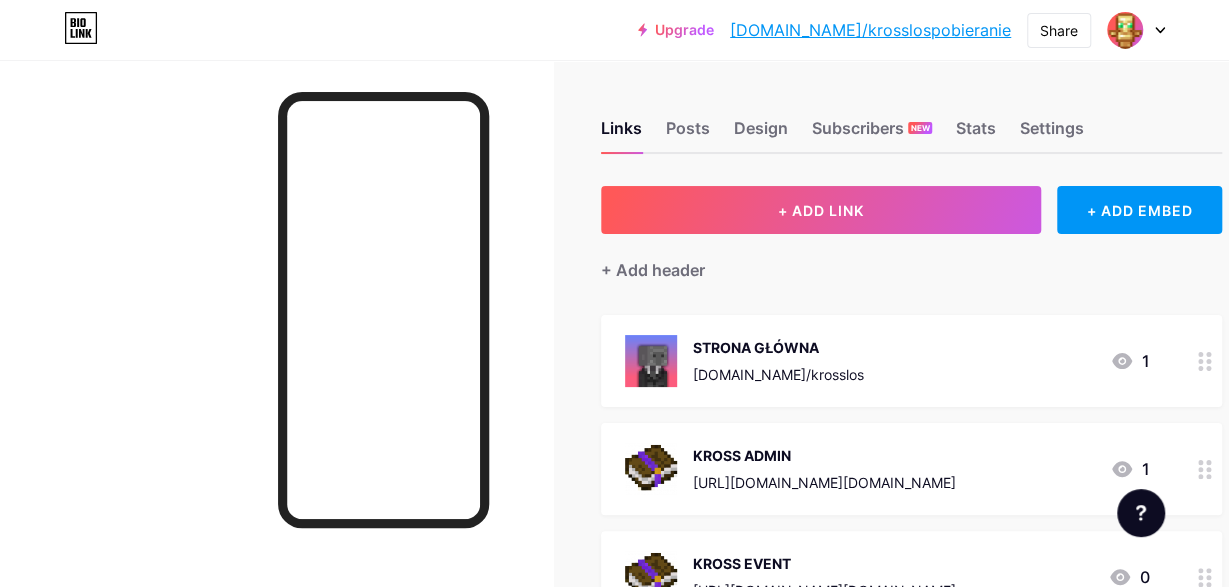 click at bounding box center [1136, 30] 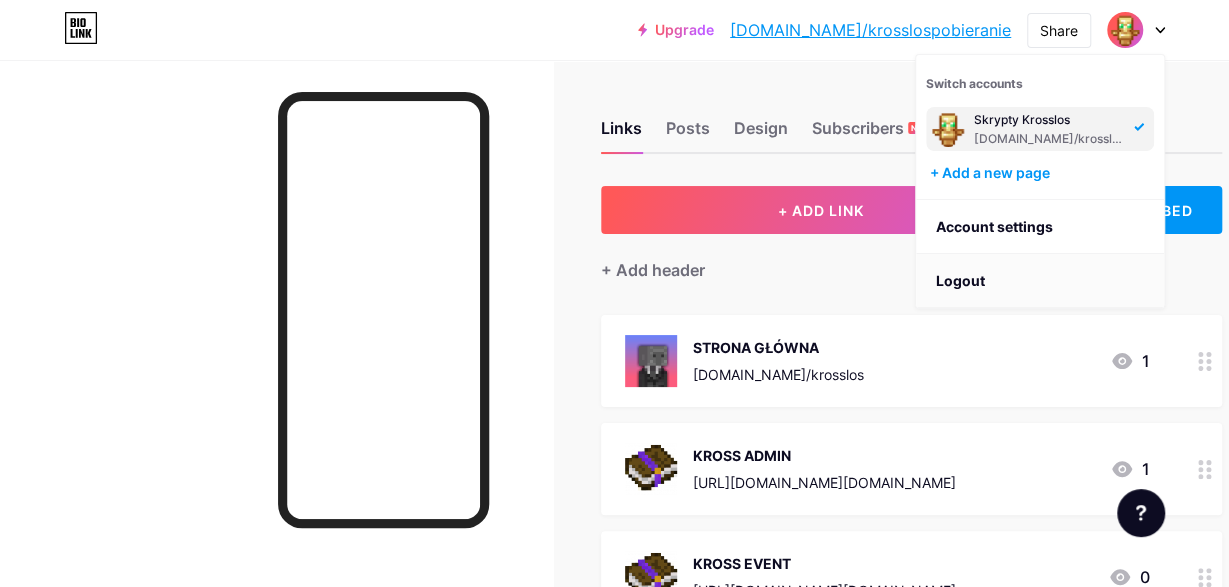 click on "Logout" at bounding box center [1040, 281] 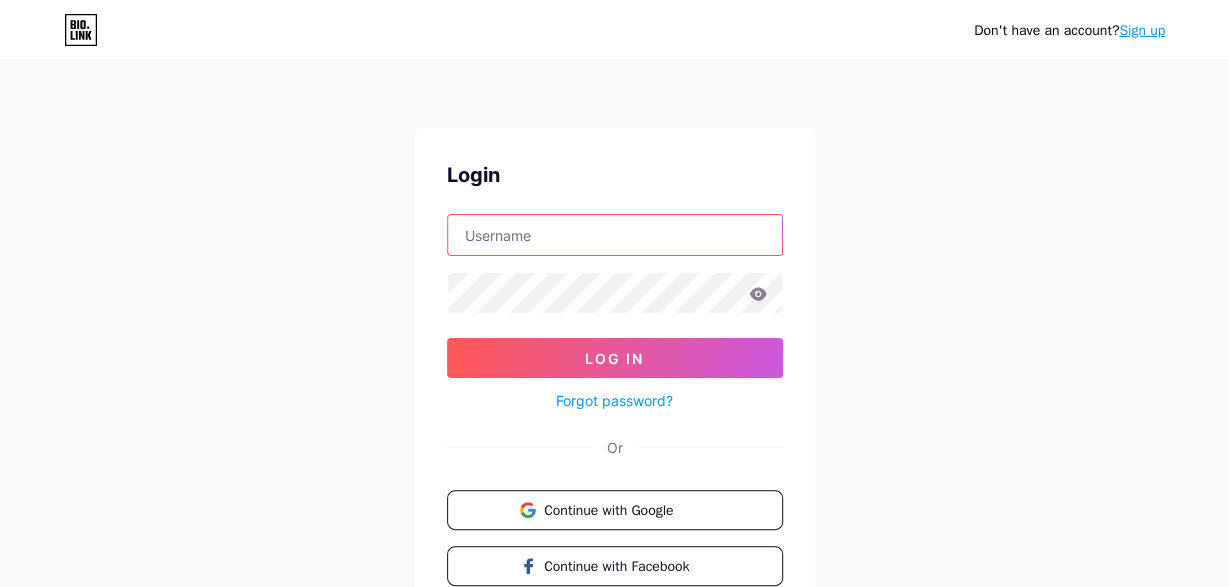 click at bounding box center (615, 235) 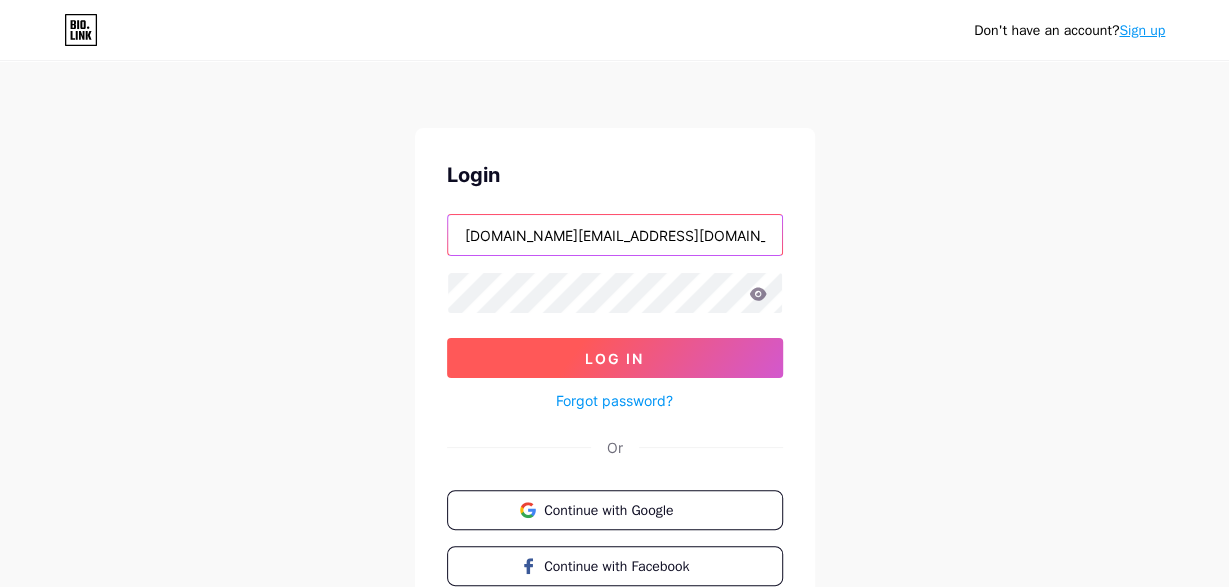 type on "[DOMAIN_NAME][EMAIL_ADDRESS][DOMAIN_NAME]" 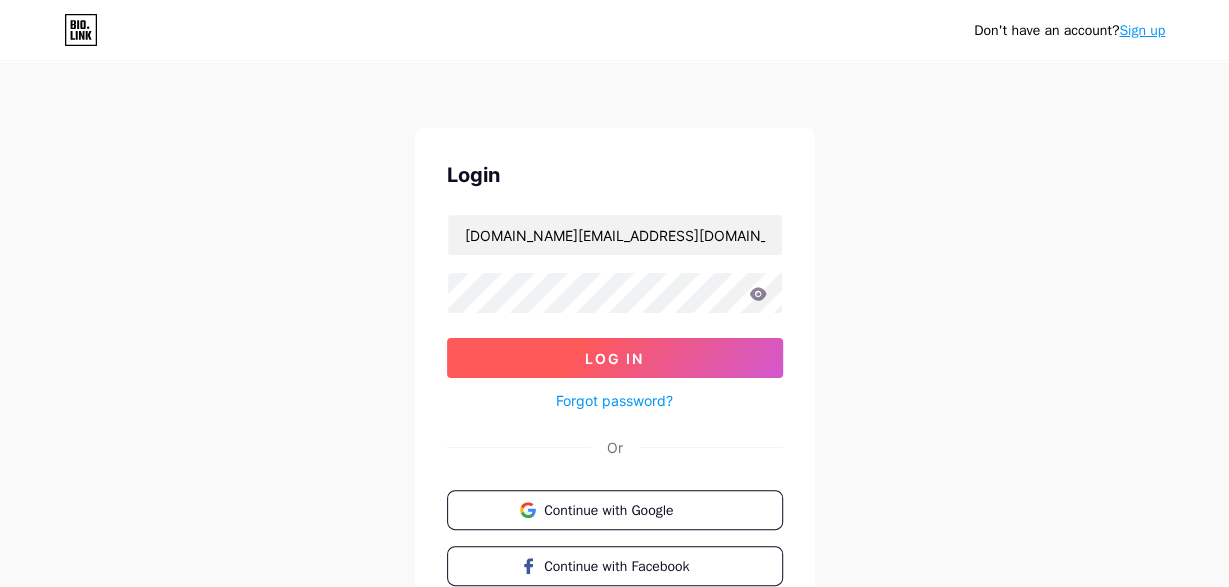 click on "Log In" at bounding box center (615, 358) 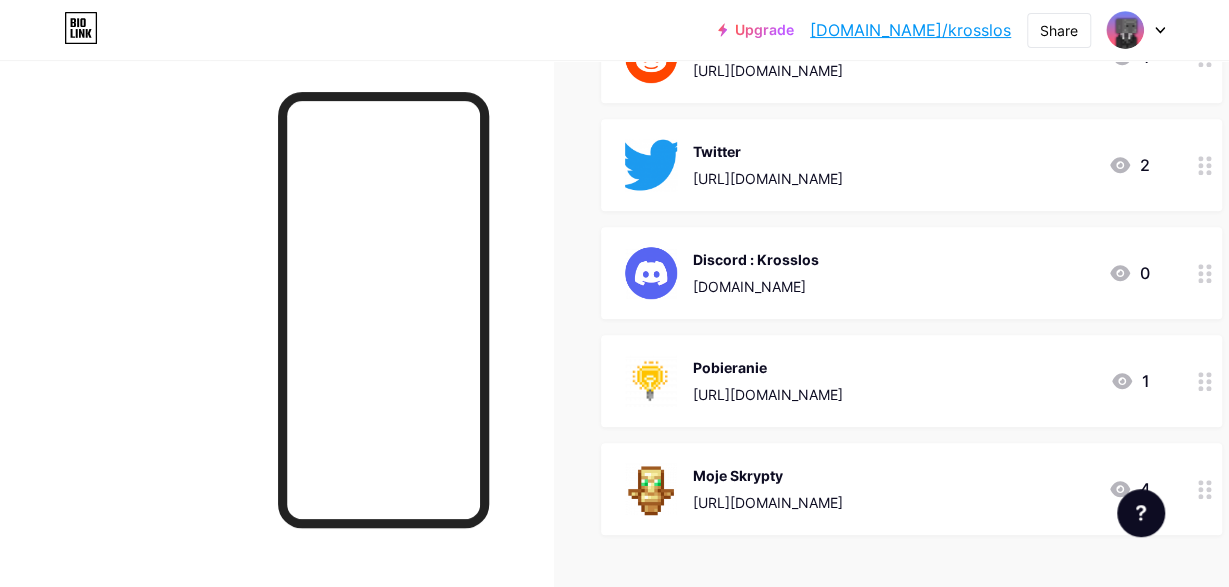 scroll, scrollTop: 416, scrollLeft: 0, axis: vertical 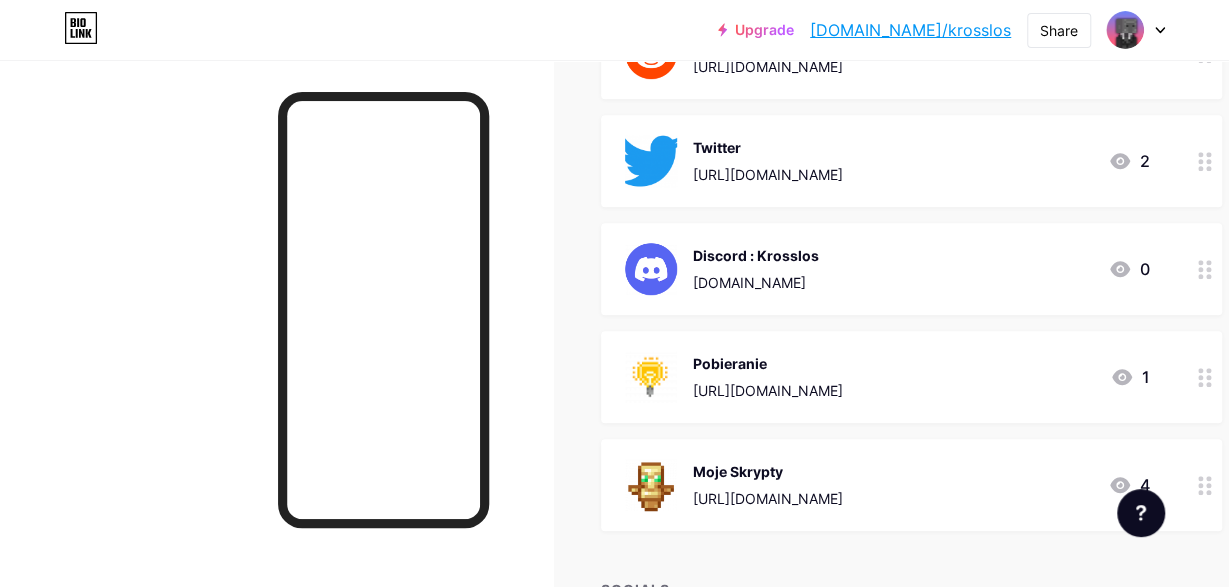 click at bounding box center (1205, 377) 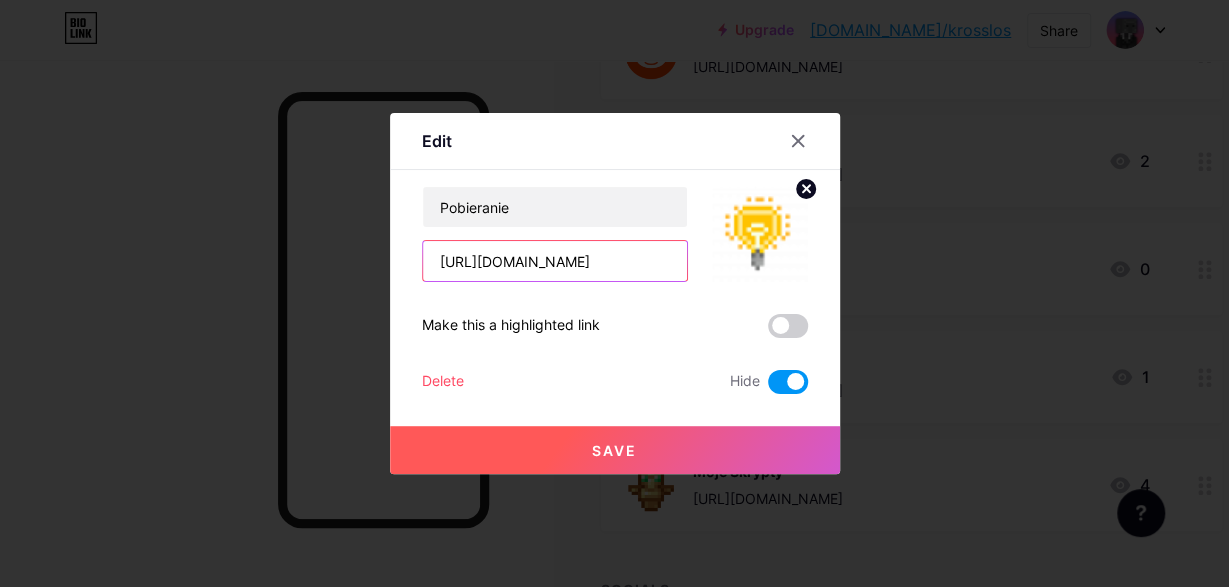 click on "[URL][DOMAIN_NAME]" at bounding box center [555, 261] 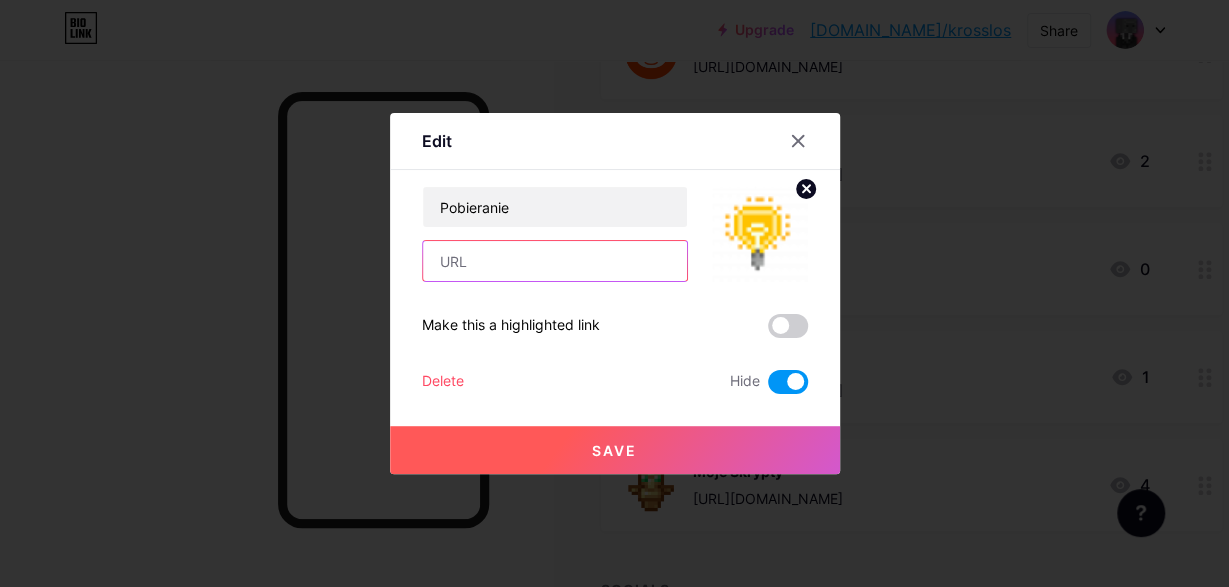 paste on "[URL][DOMAIN_NAME]" 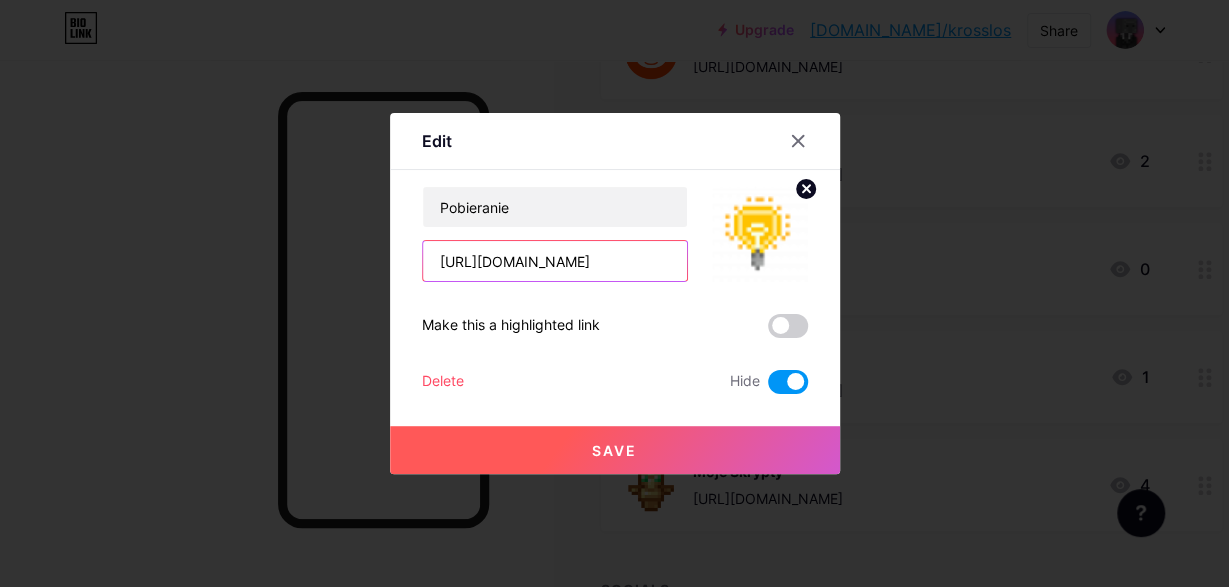 scroll, scrollTop: 0, scrollLeft: 186, axis: horizontal 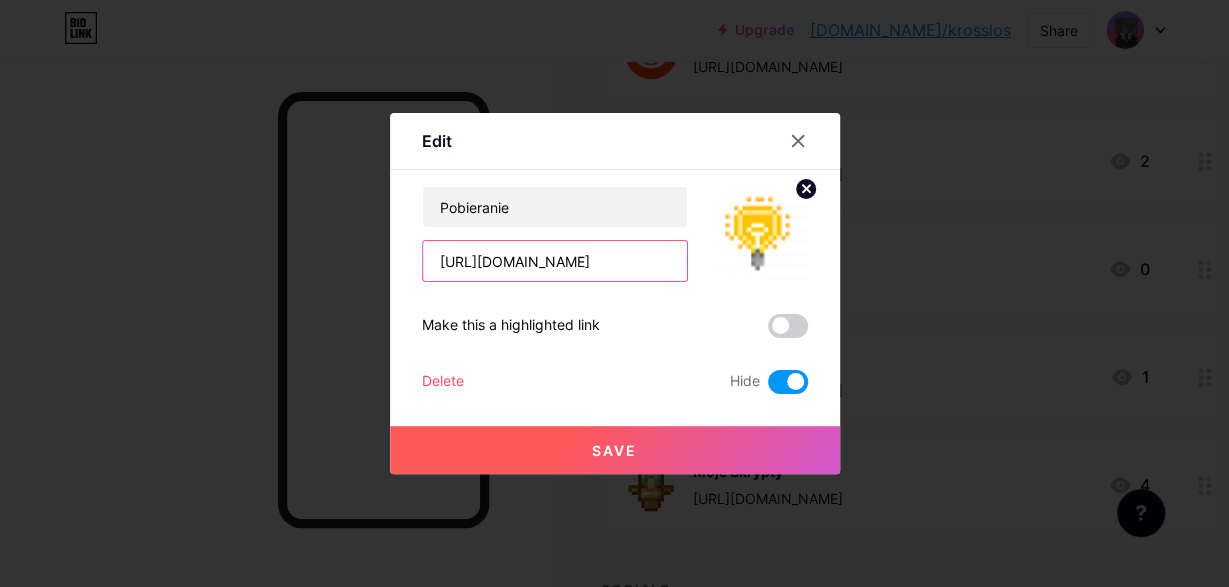 type on "[URL][DOMAIN_NAME]" 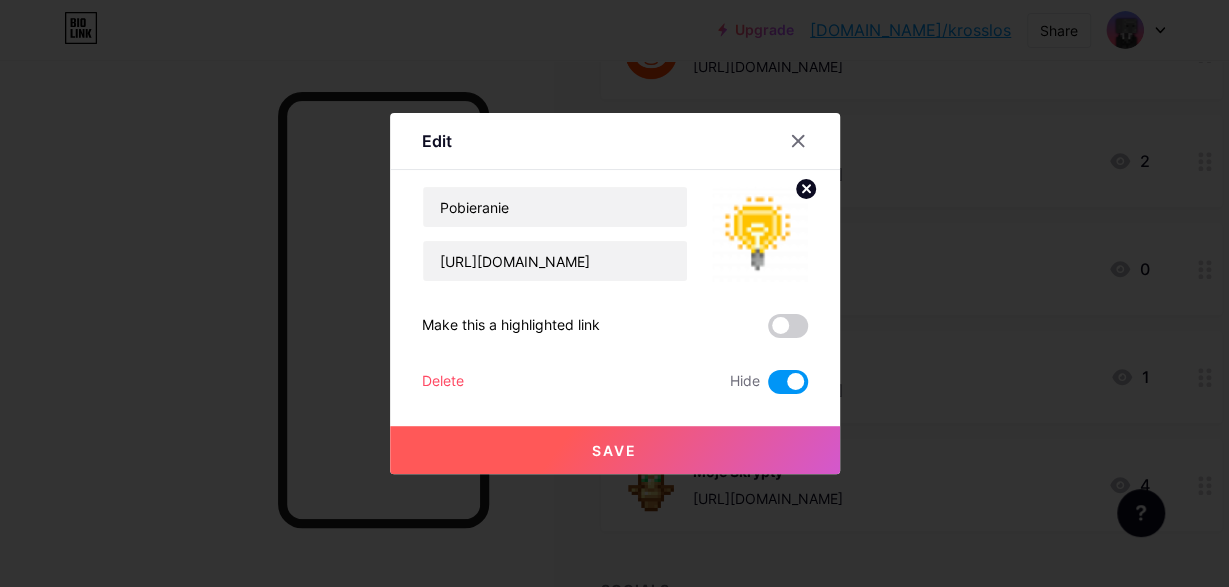 click on "Save" at bounding box center (615, 450) 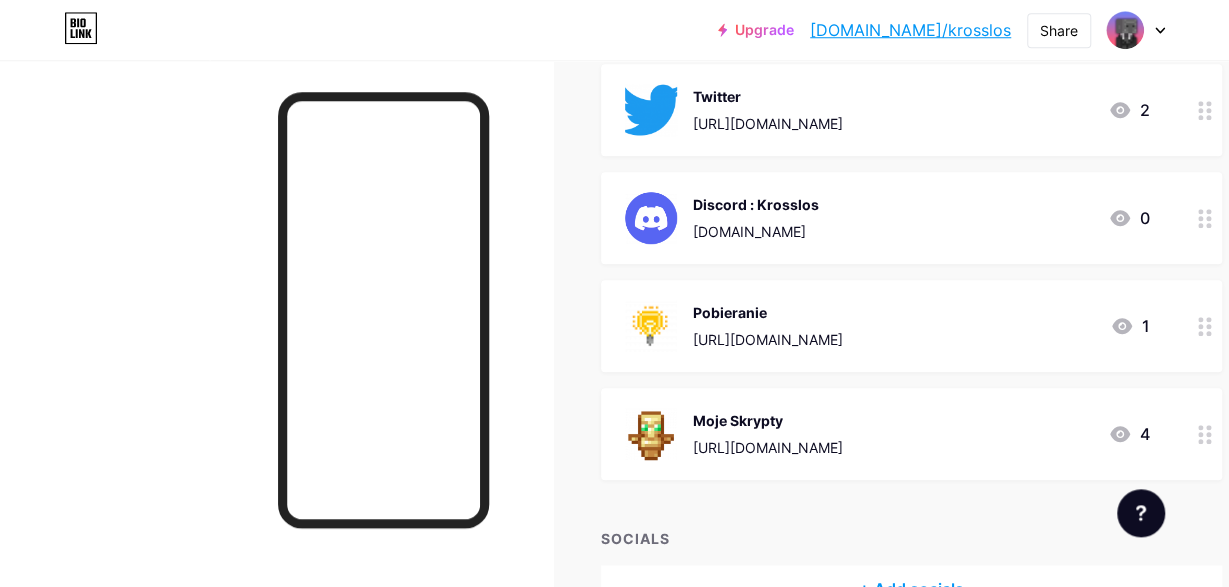 scroll, scrollTop: 592, scrollLeft: 0, axis: vertical 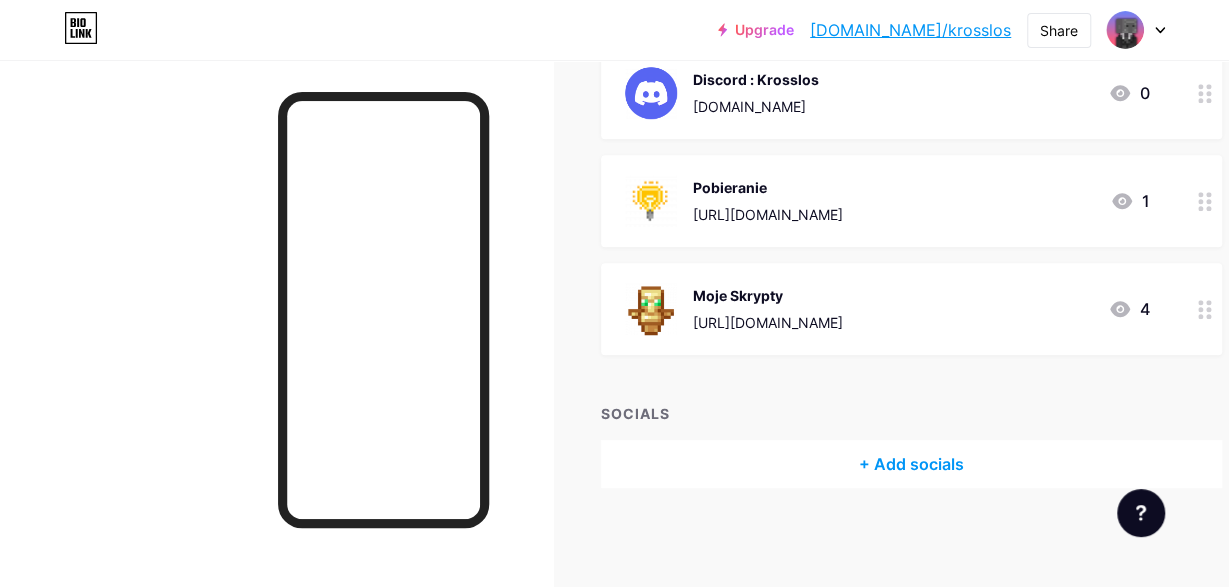 click 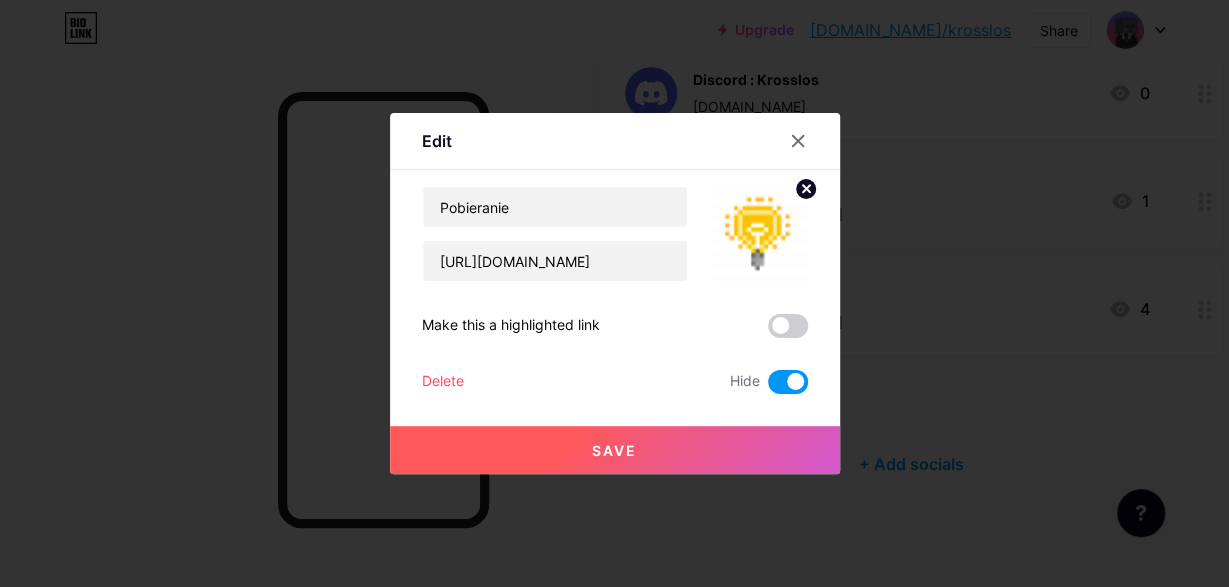 click at bounding box center [788, 382] 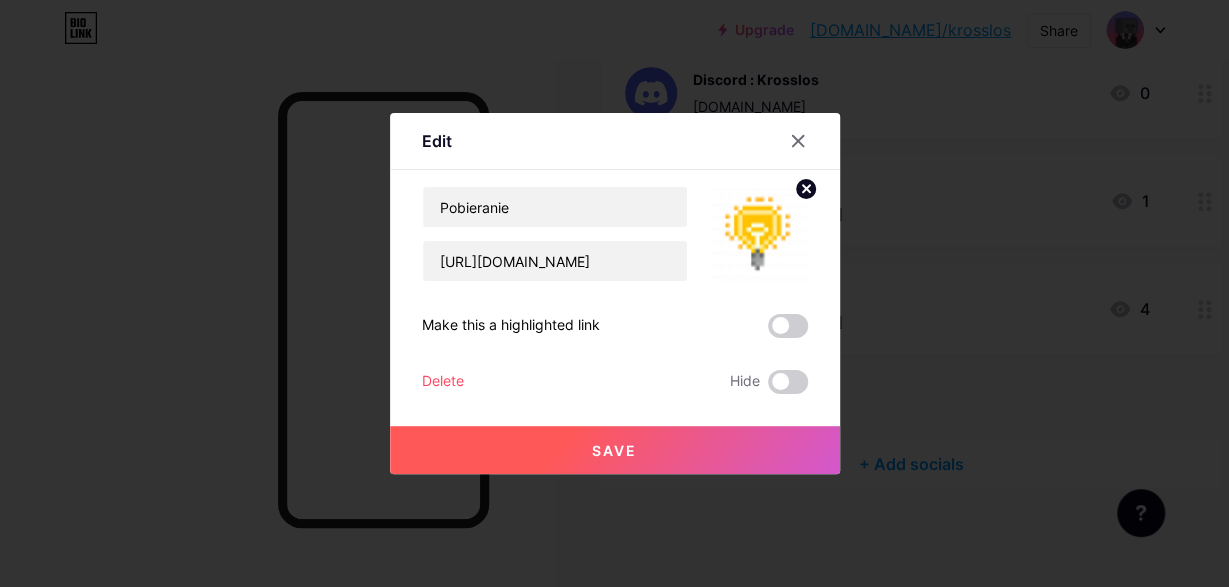 drag, startPoint x: 729, startPoint y: 509, endPoint x: 704, endPoint y: 517, distance: 26.24881 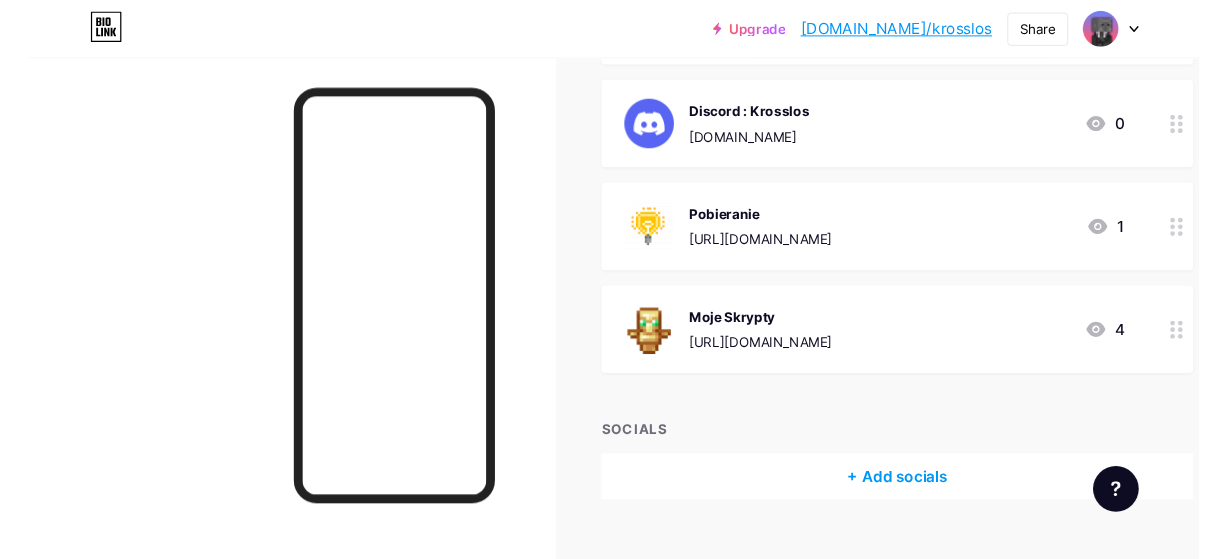 scroll, scrollTop: 592, scrollLeft: 0, axis: vertical 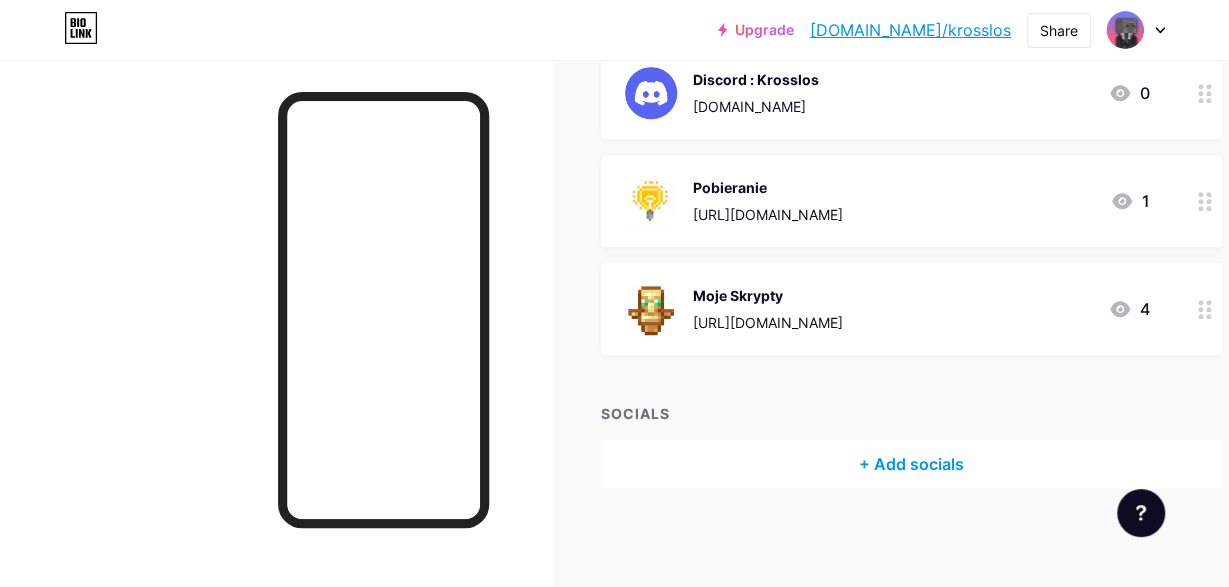 click 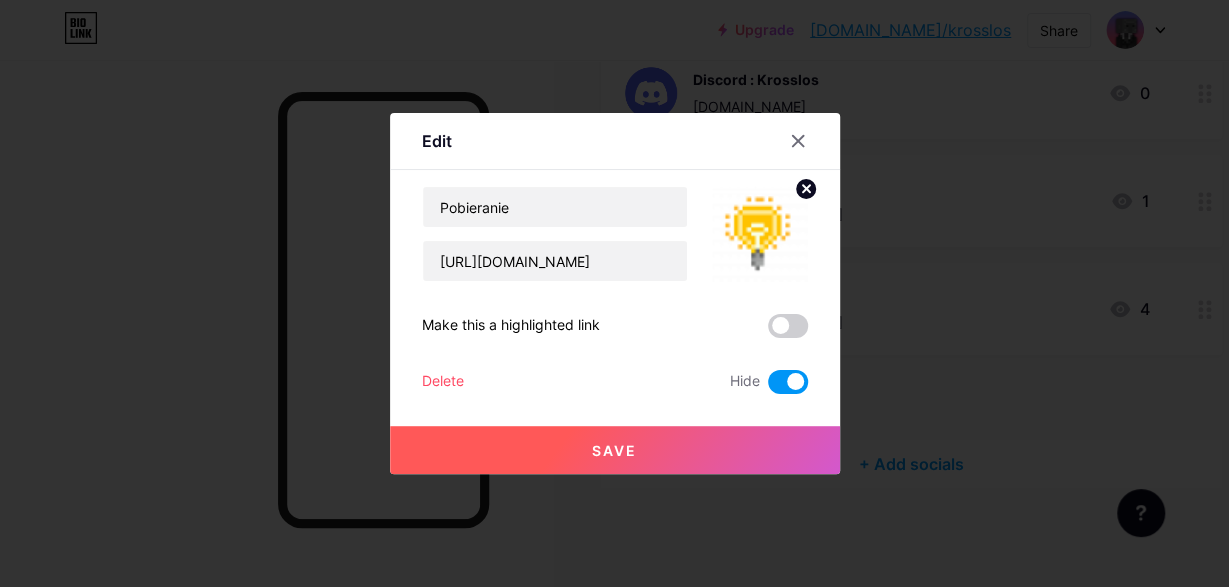click on "Hide" at bounding box center [769, 382] 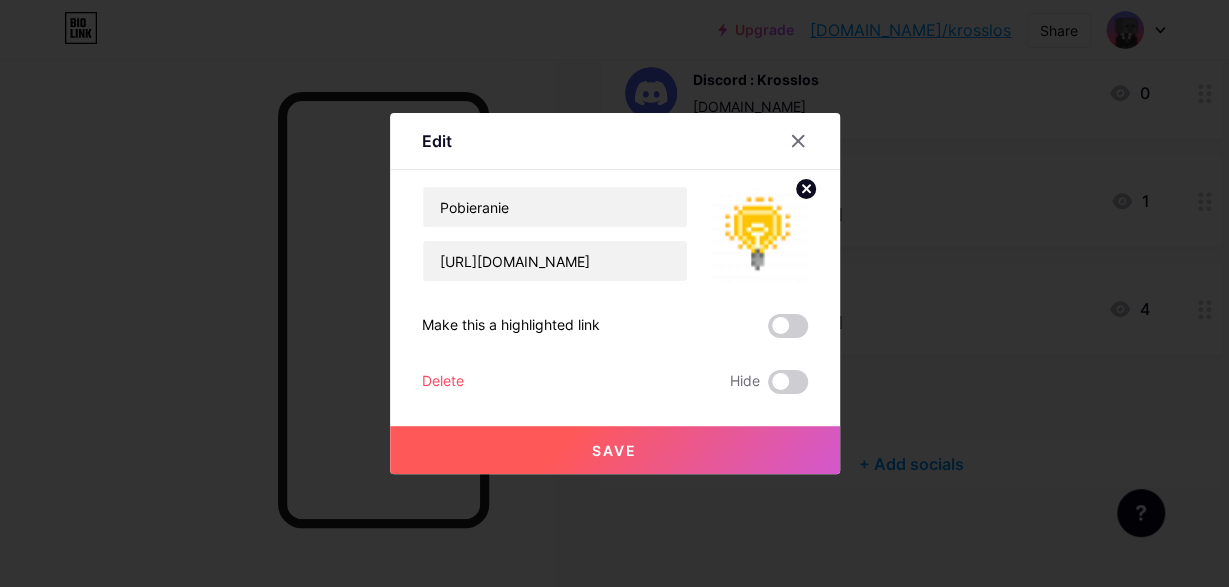 drag, startPoint x: 664, startPoint y: 432, endPoint x: 591, endPoint y: 451, distance: 75.43209 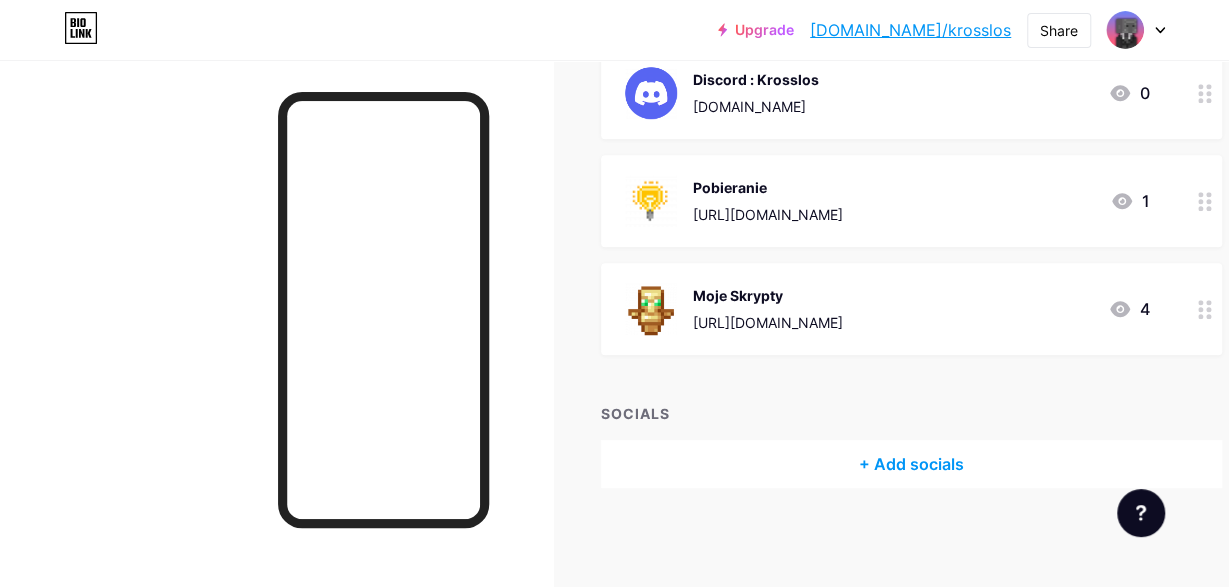 click 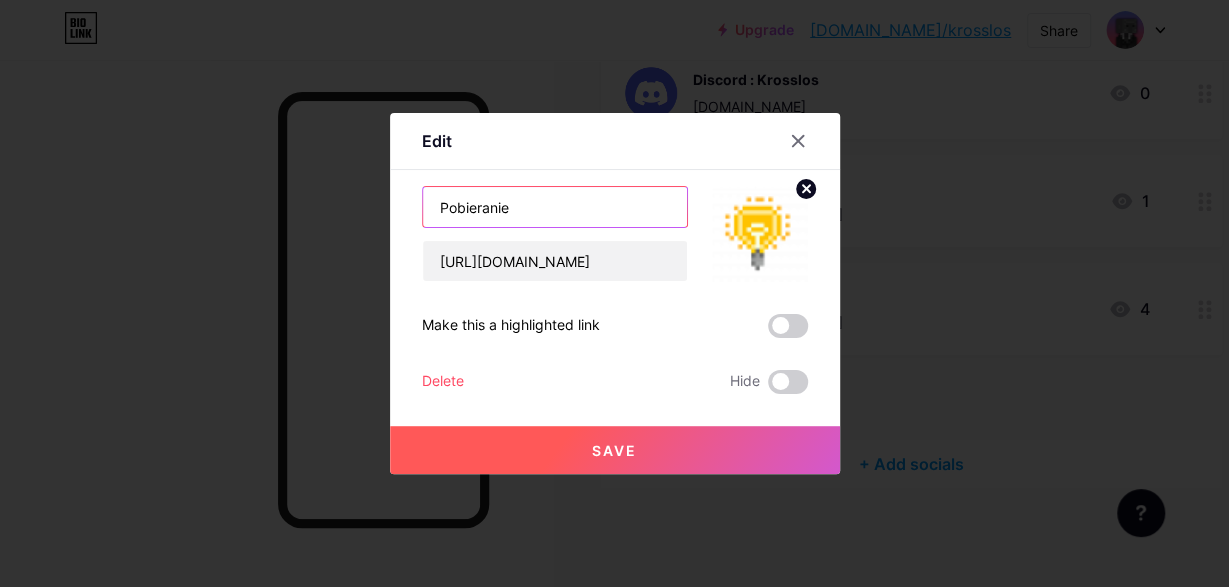 click on "Pobieranie" at bounding box center [555, 207] 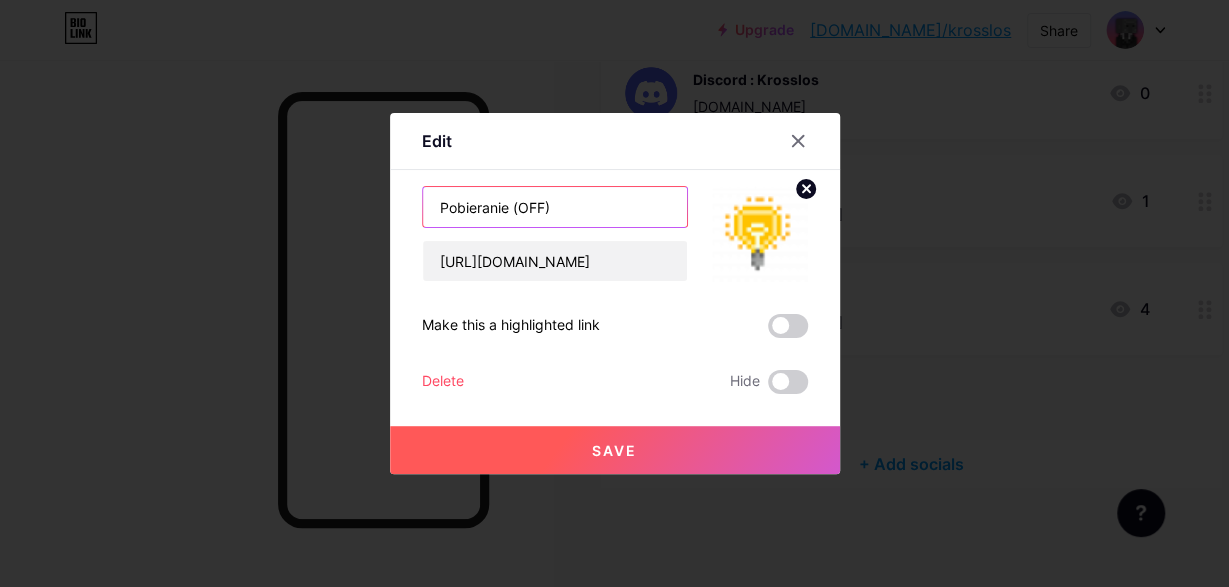 type on "Pobieranie (OFF)" 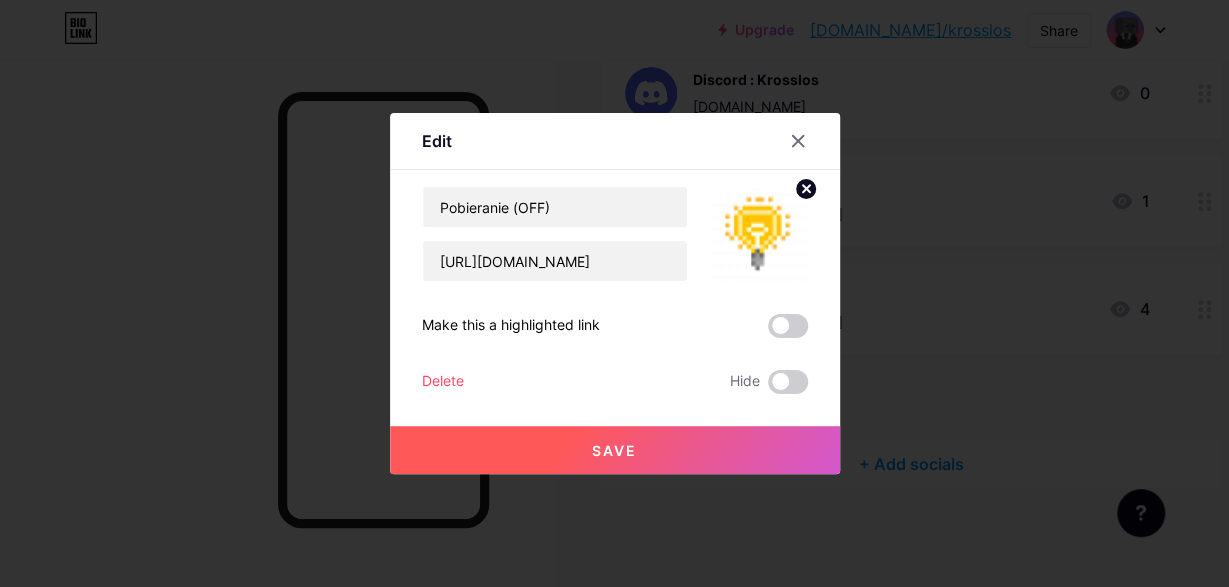 click on "Save" at bounding box center [614, 450] 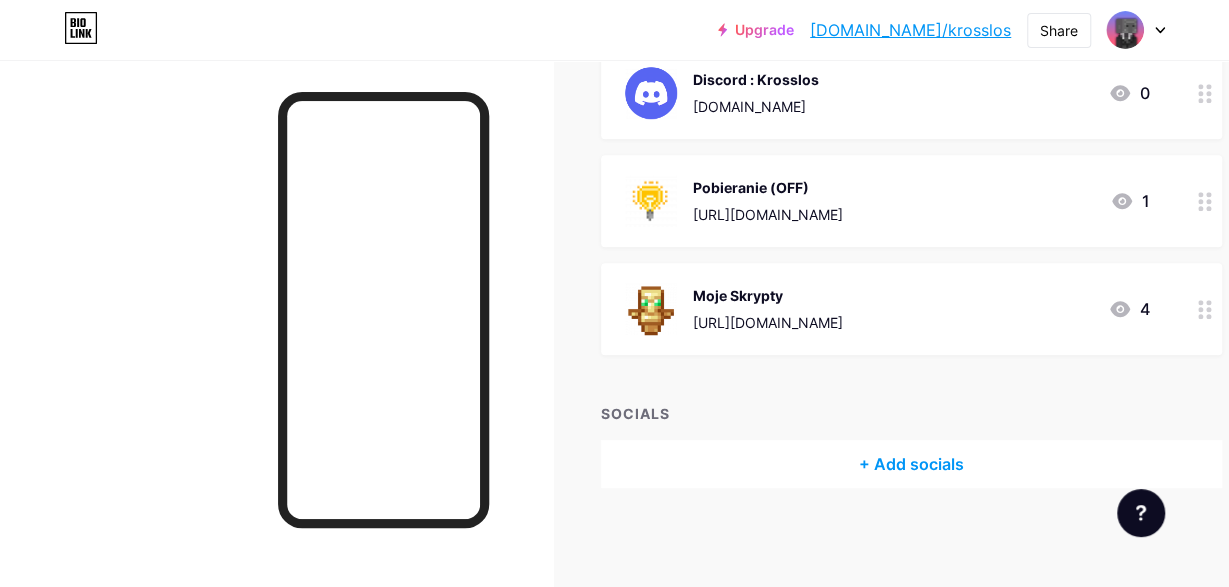 click at bounding box center (1205, 201) 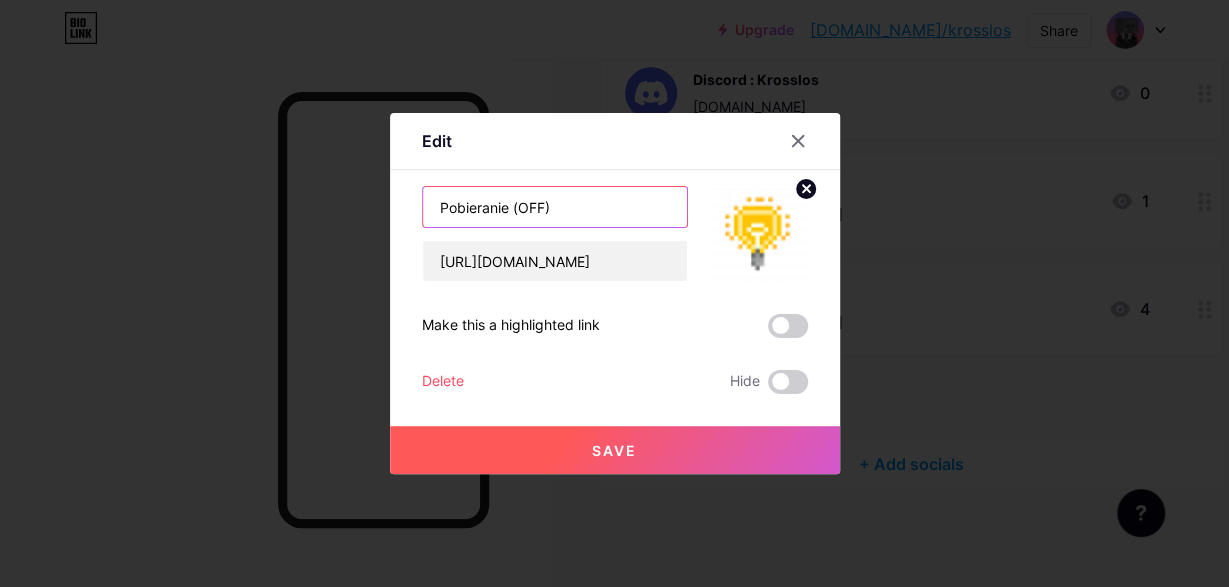 click on "Pobieranie (OFF)" at bounding box center (555, 207) 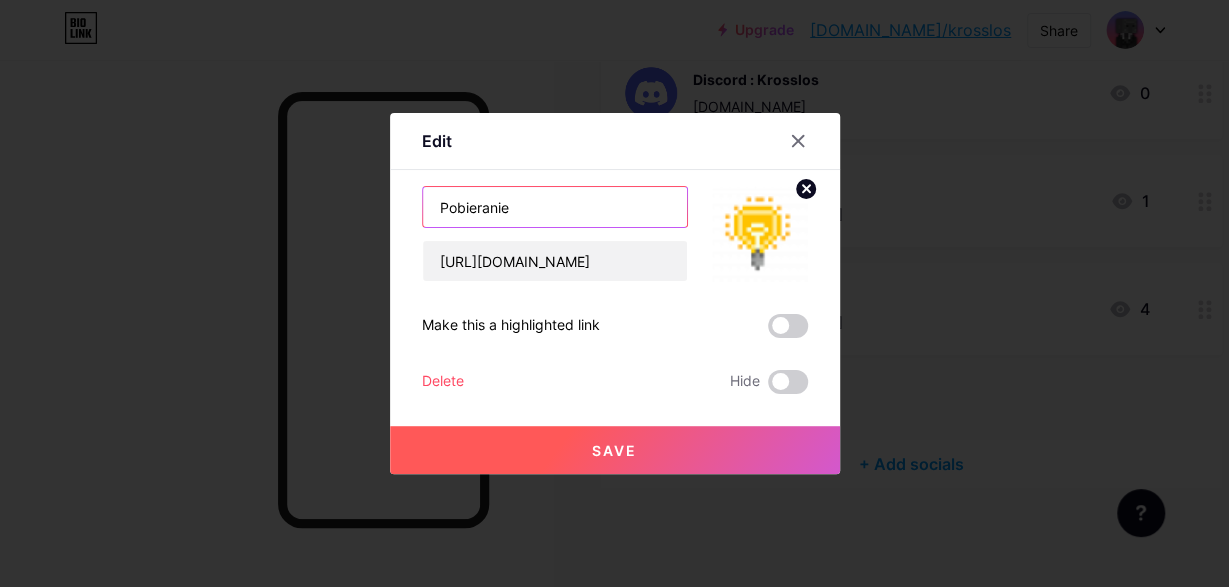 type on "Pobieranie" 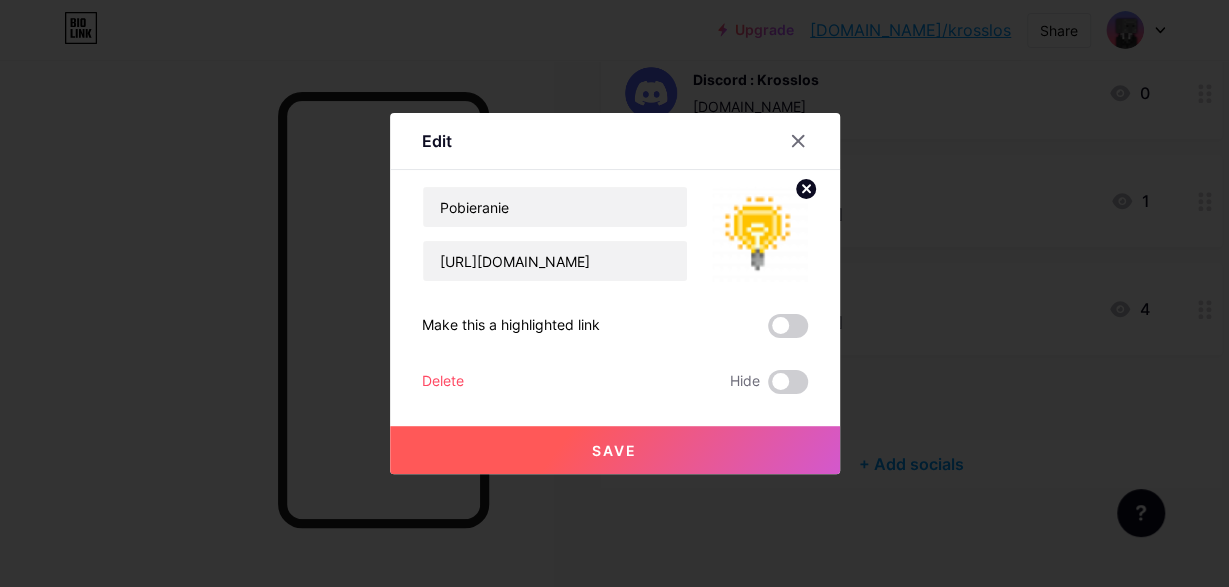 click on "Save" at bounding box center [615, 450] 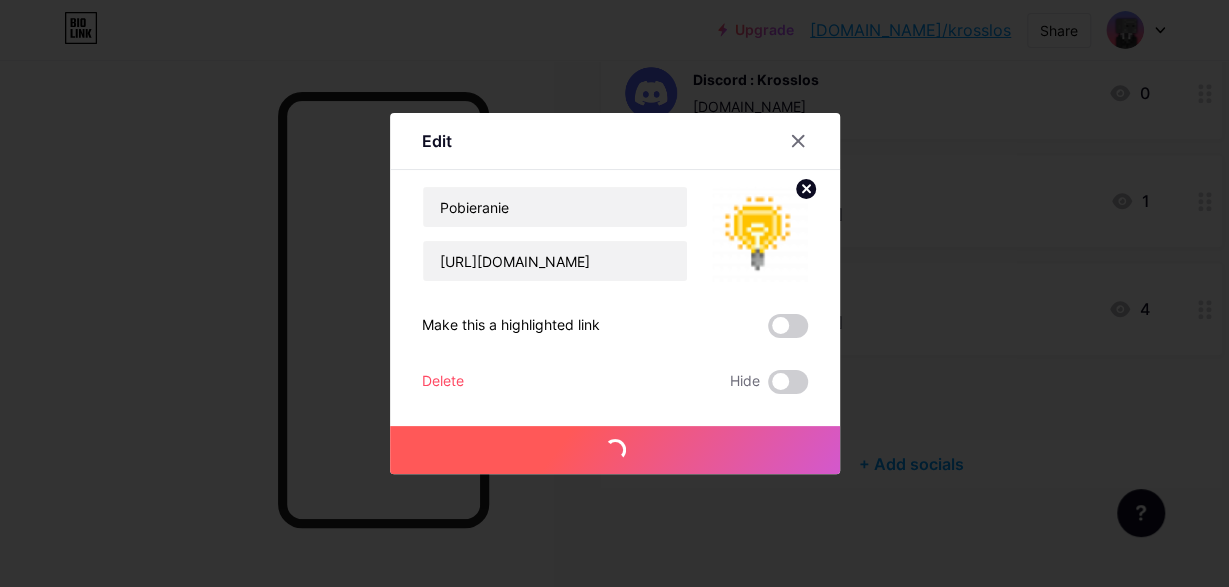 click on "Save" at bounding box center [615, 450] 